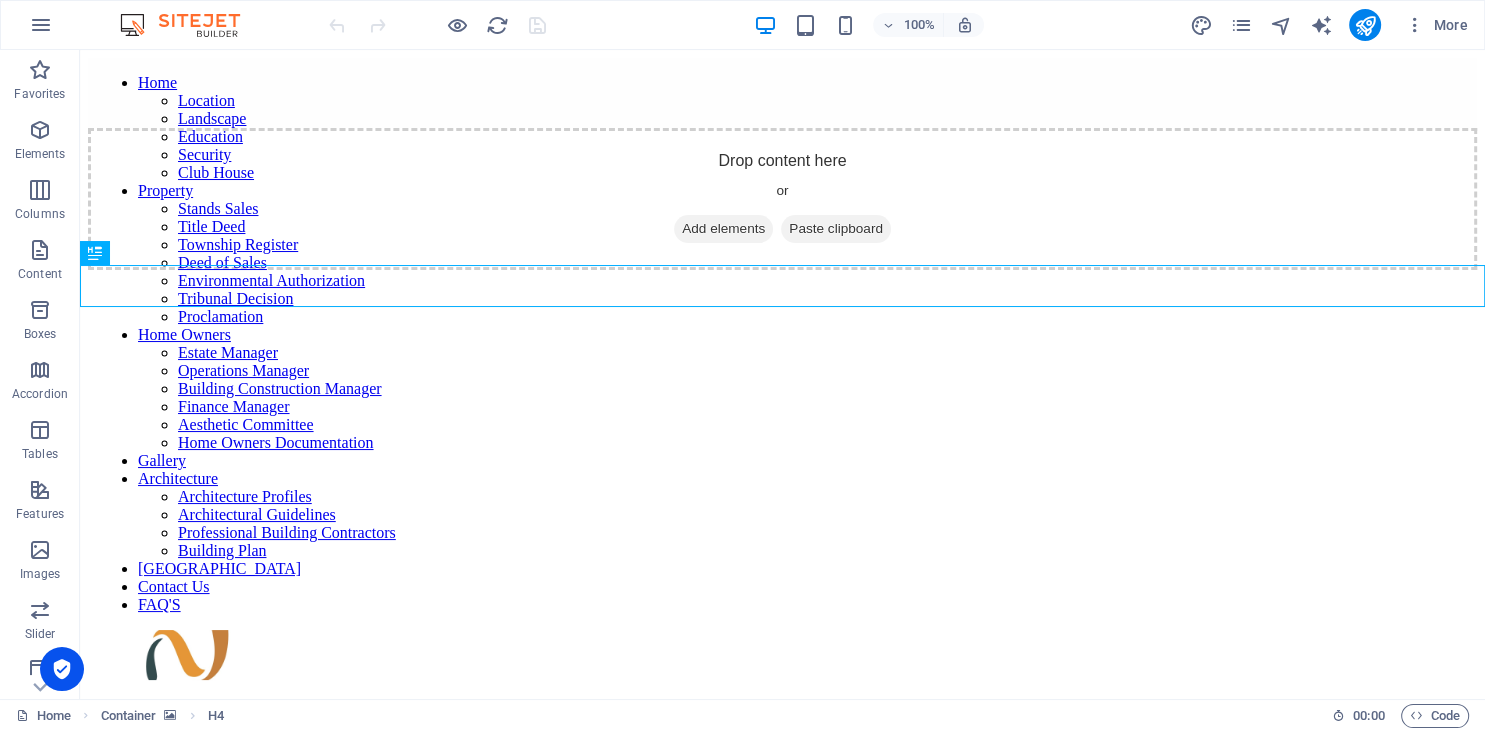 scroll, scrollTop: 0, scrollLeft: 0, axis: both 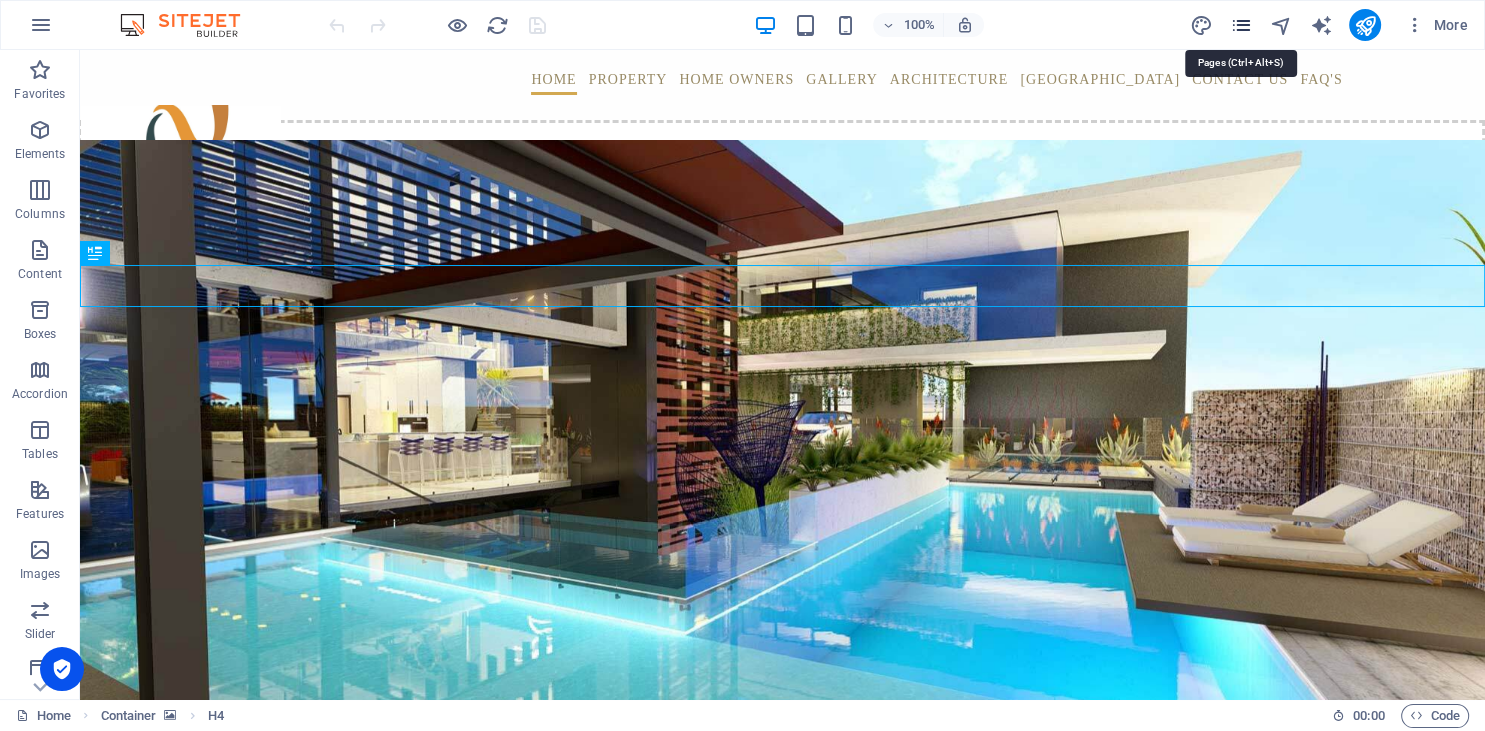 click at bounding box center (1240, 25) 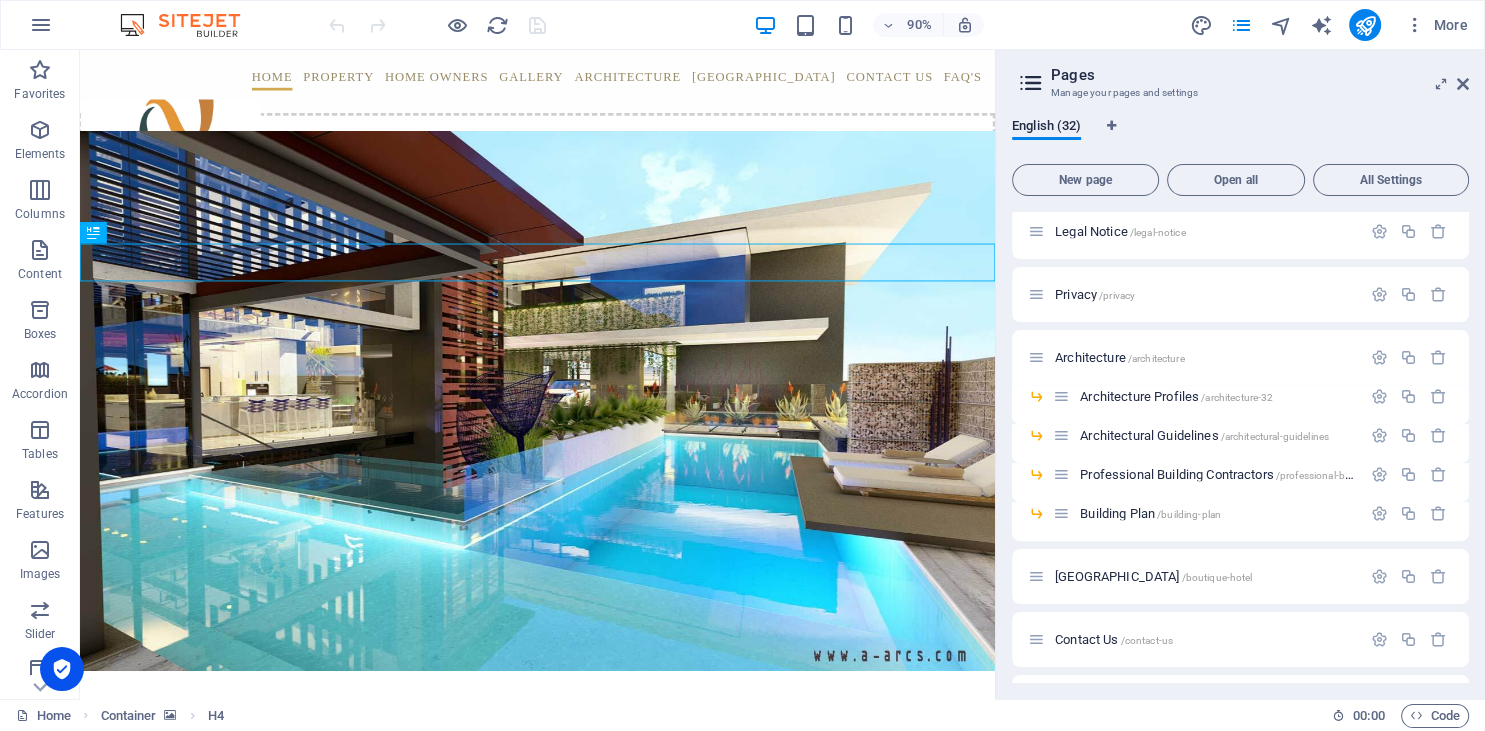 scroll, scrollTop: 983, scrollLeft: 0, axis: vertical 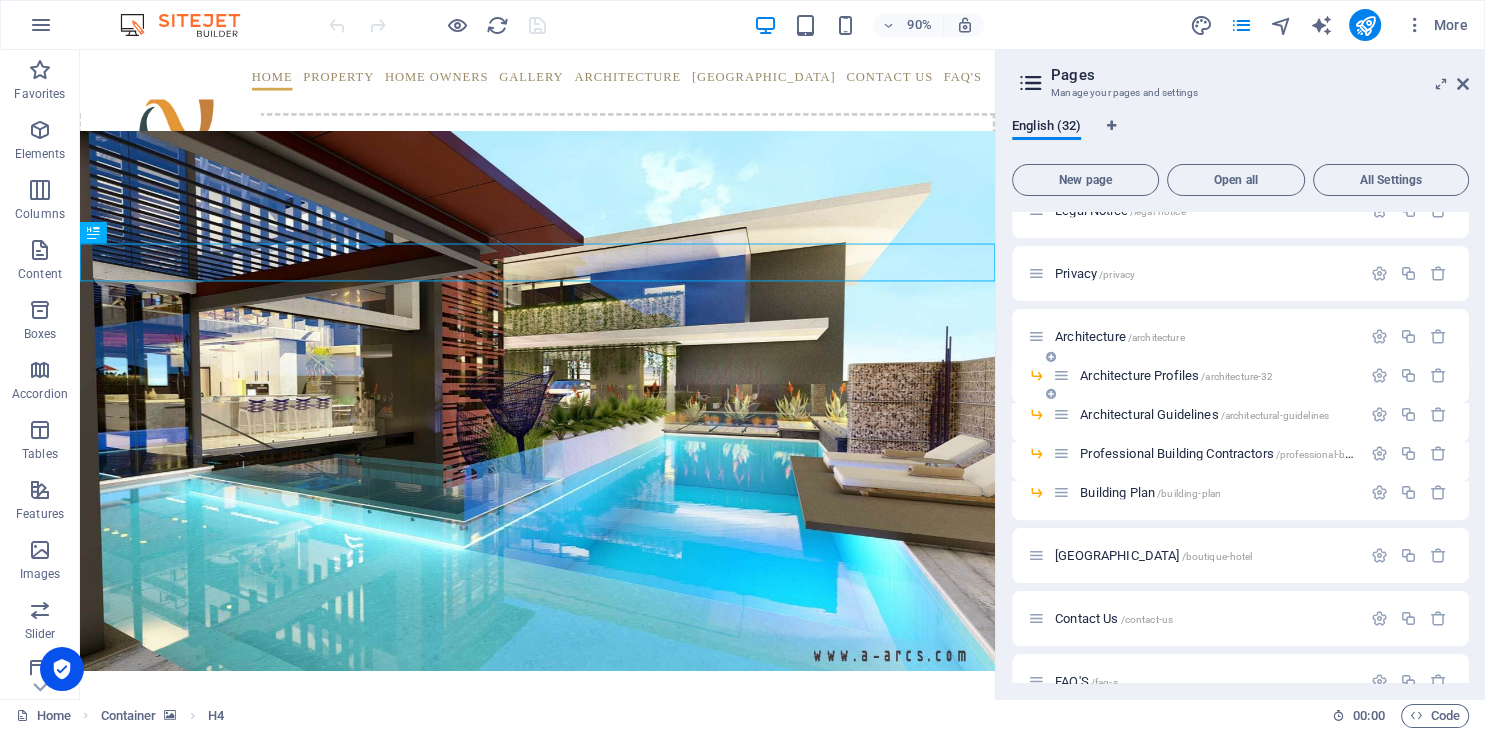 click on "Architecture Profiles /architecture-32" at bounding box center (1176, 375) 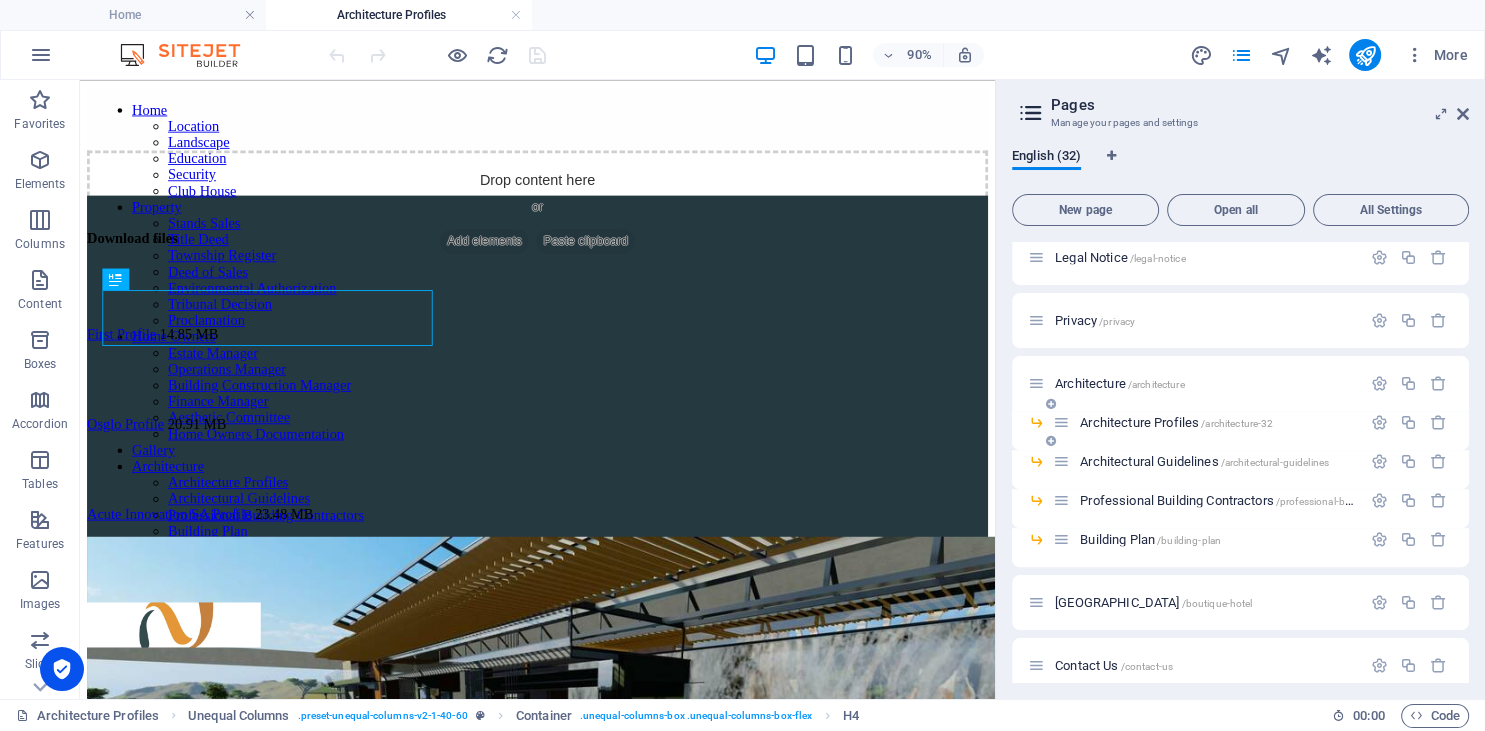 scroll, scrollTop: 0, scrollLeft: 0, axis: both 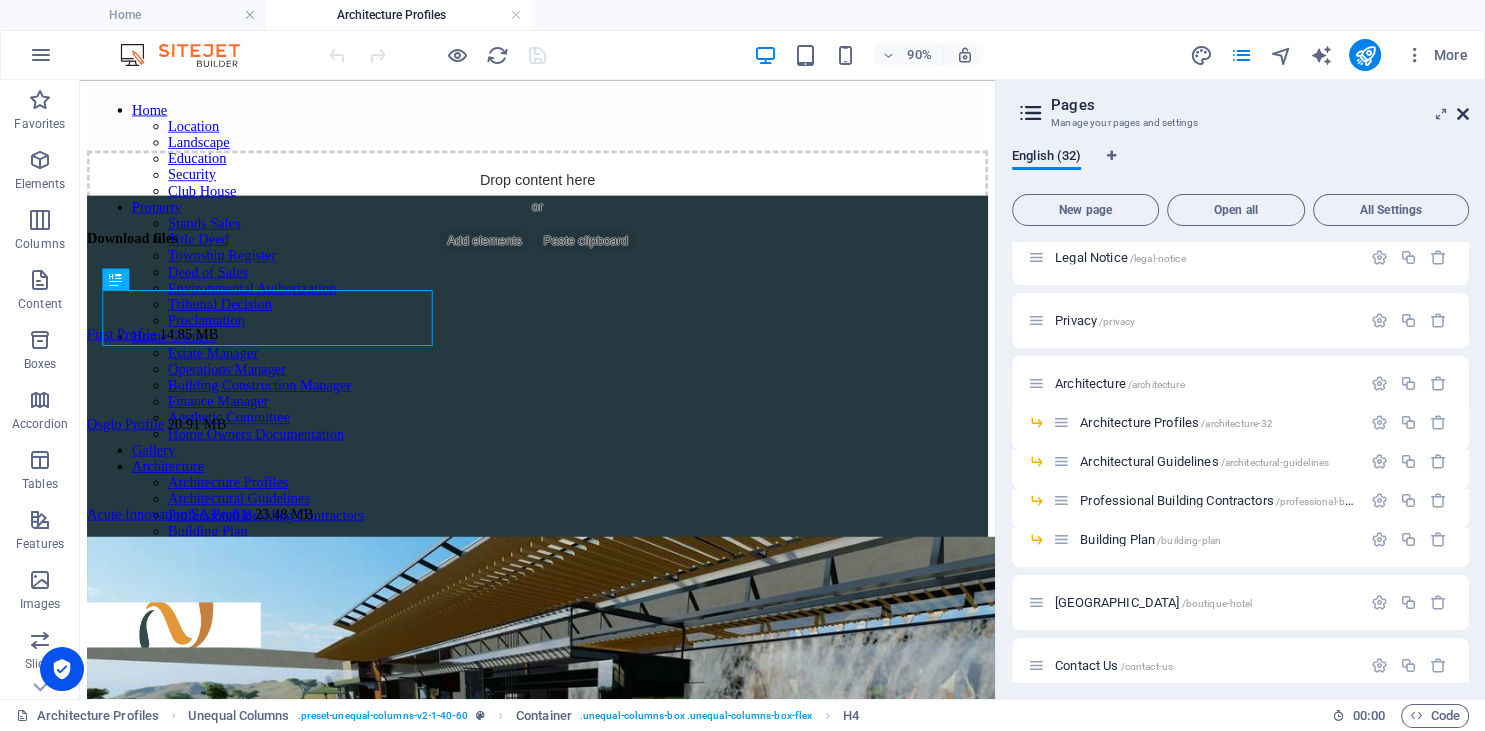 click at bounding box center (1463, 114) 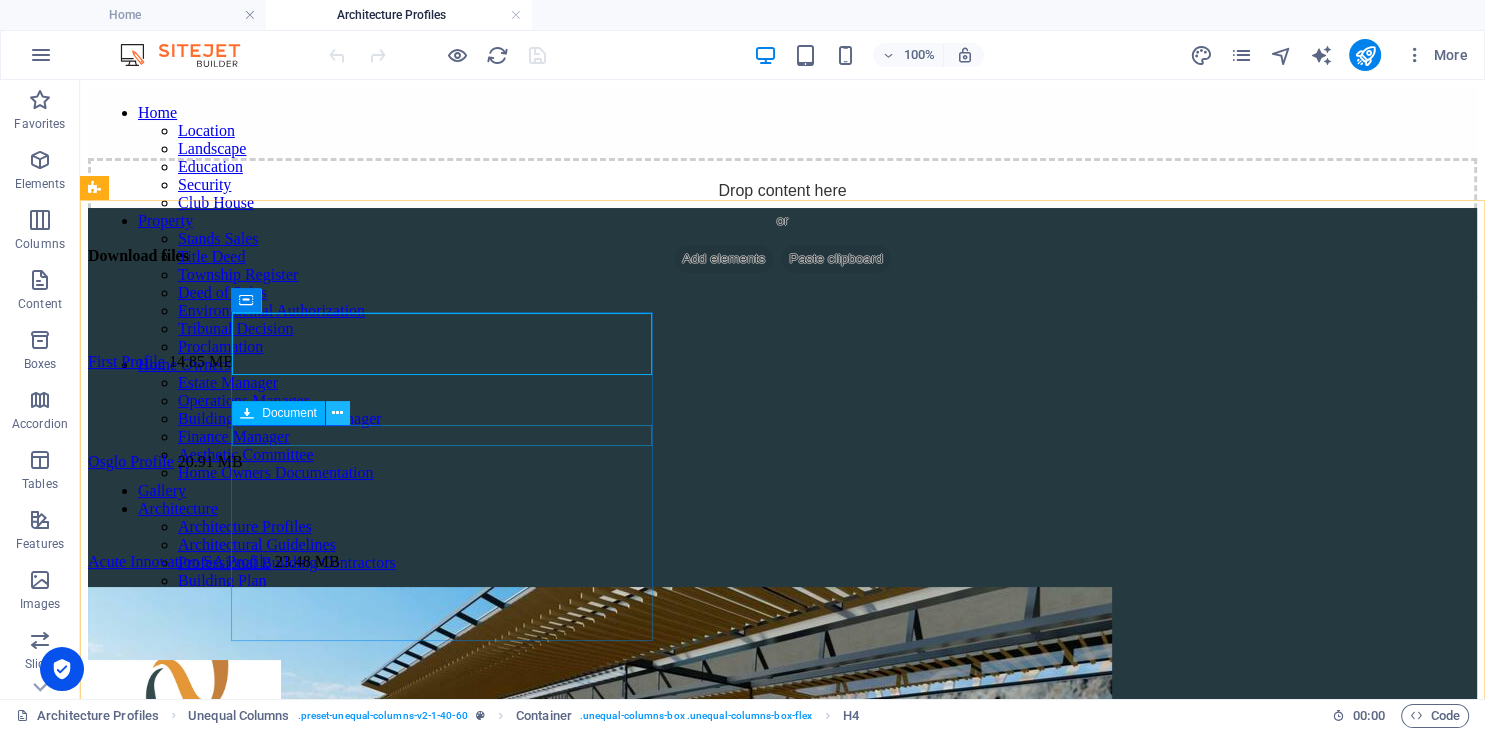 click at bounding box center [337, 413] 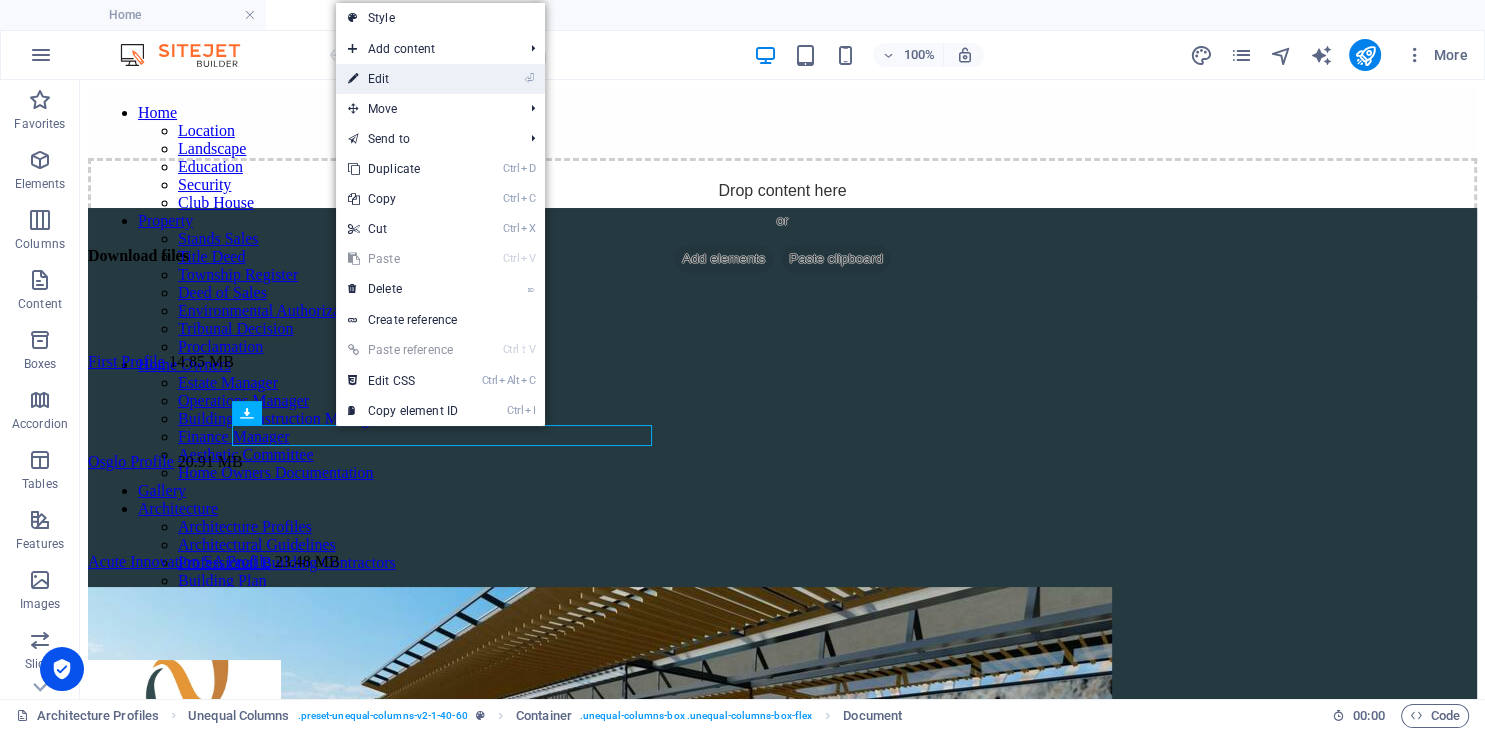 click on "⏎  Edit" at bounding box center (403, 79) 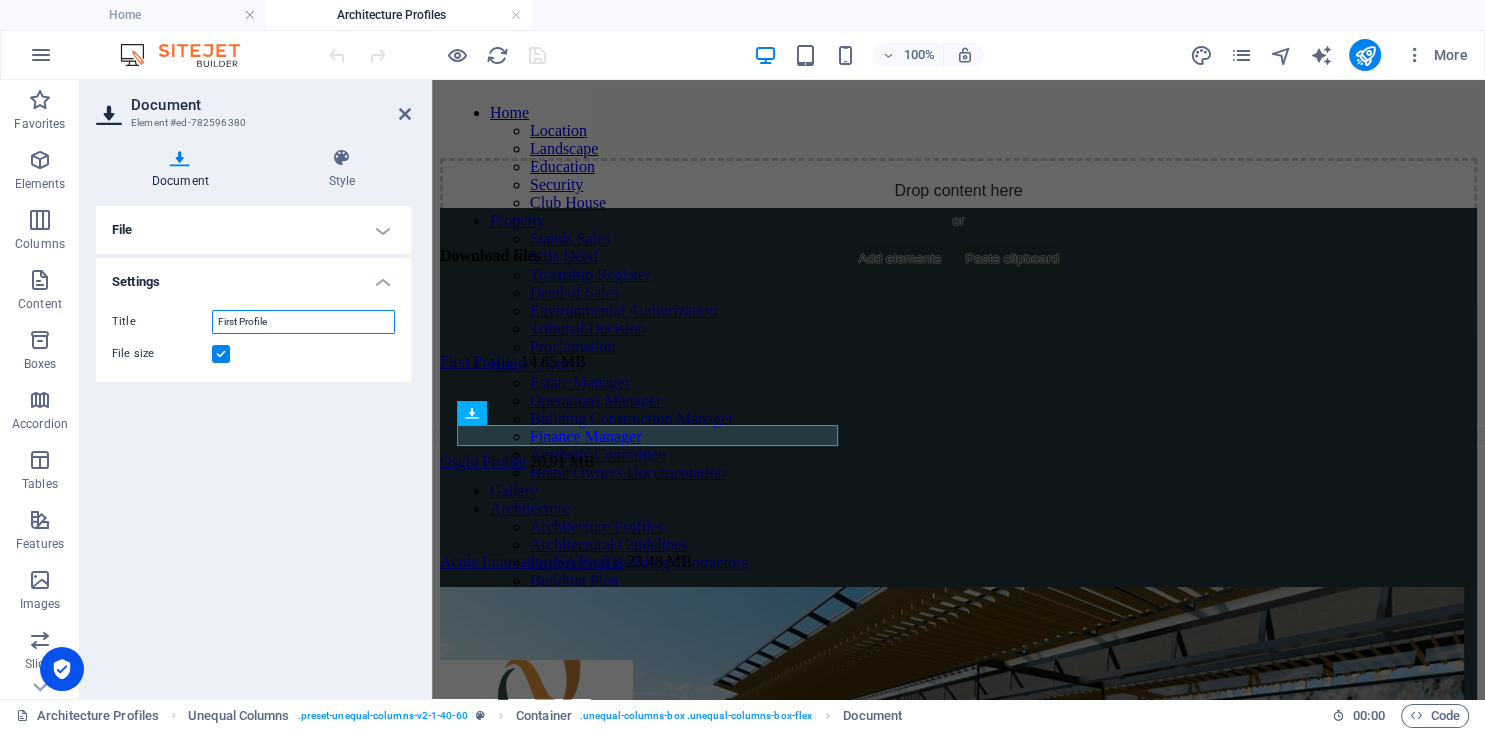 click on "First Profile" at bounding box center [303, 322] 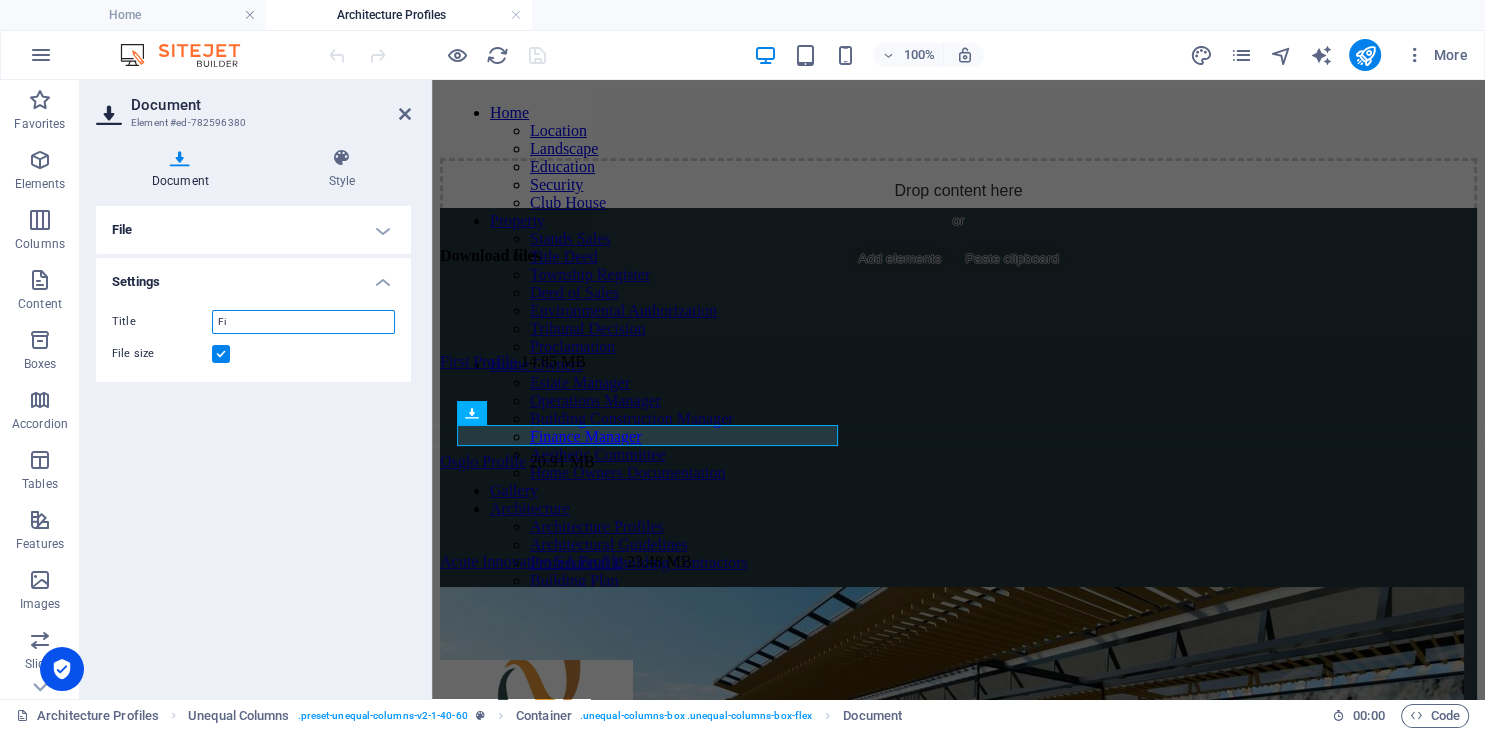 type on "F" 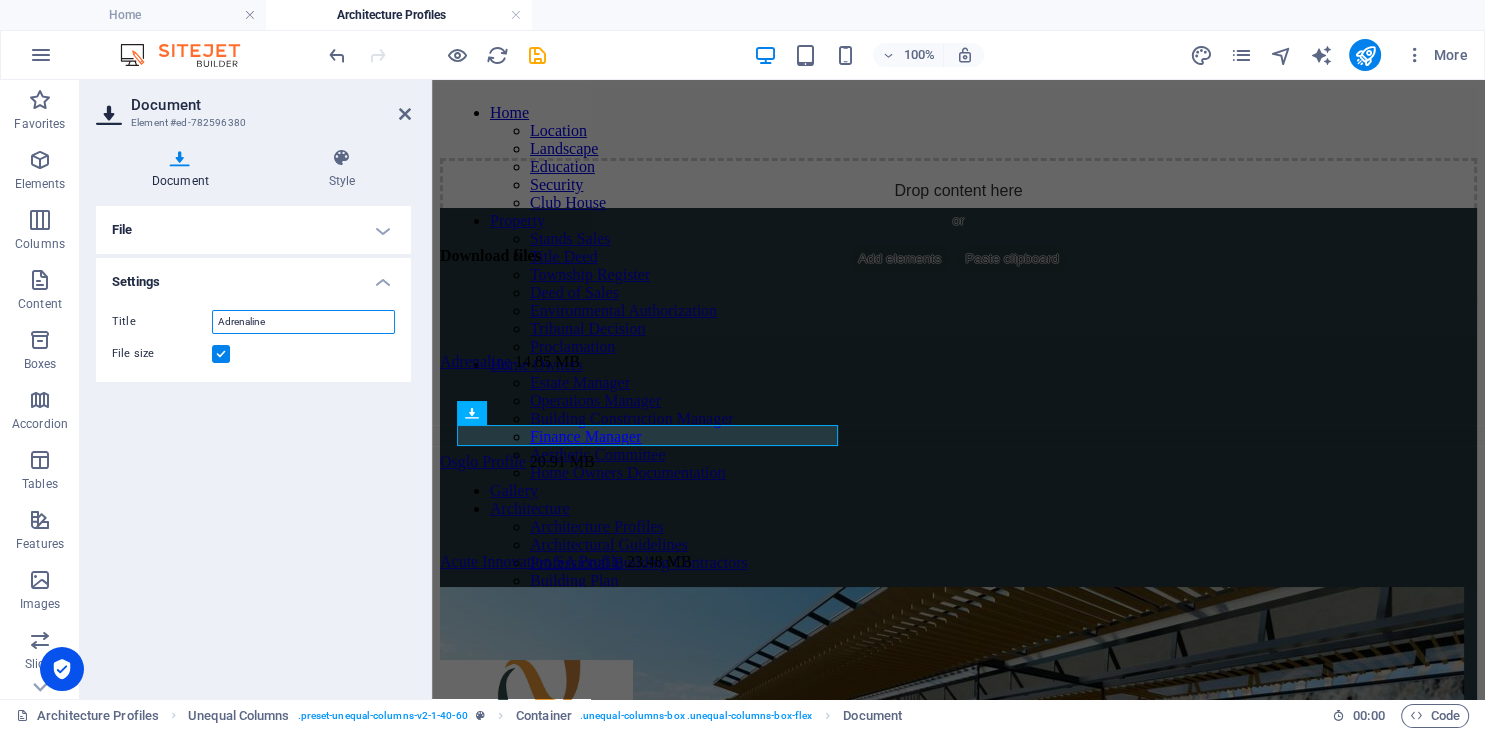 type on "Adrenaline" 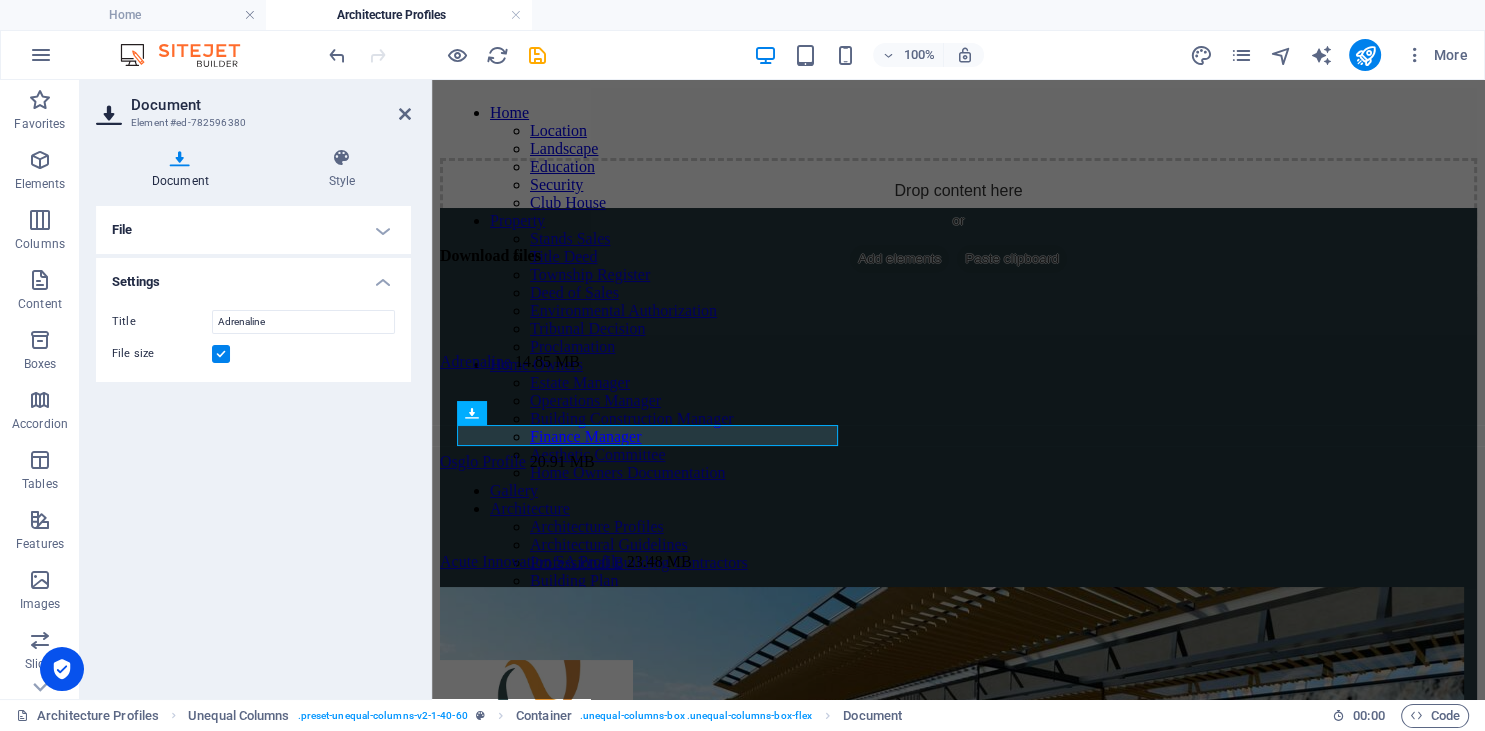 click on "File Drag files here, click to choose files or select files from Files or our free stock photos & videos Copy this link to link a document from a content page. https://cdn1.site-media.eu/images/document/17538084/AA-Profile-Rev17-Small-8UZLqFJvSOV13bqAp7jYJA.pdf Settings Title Adrenaline File size" at bounding box center (253, 444) 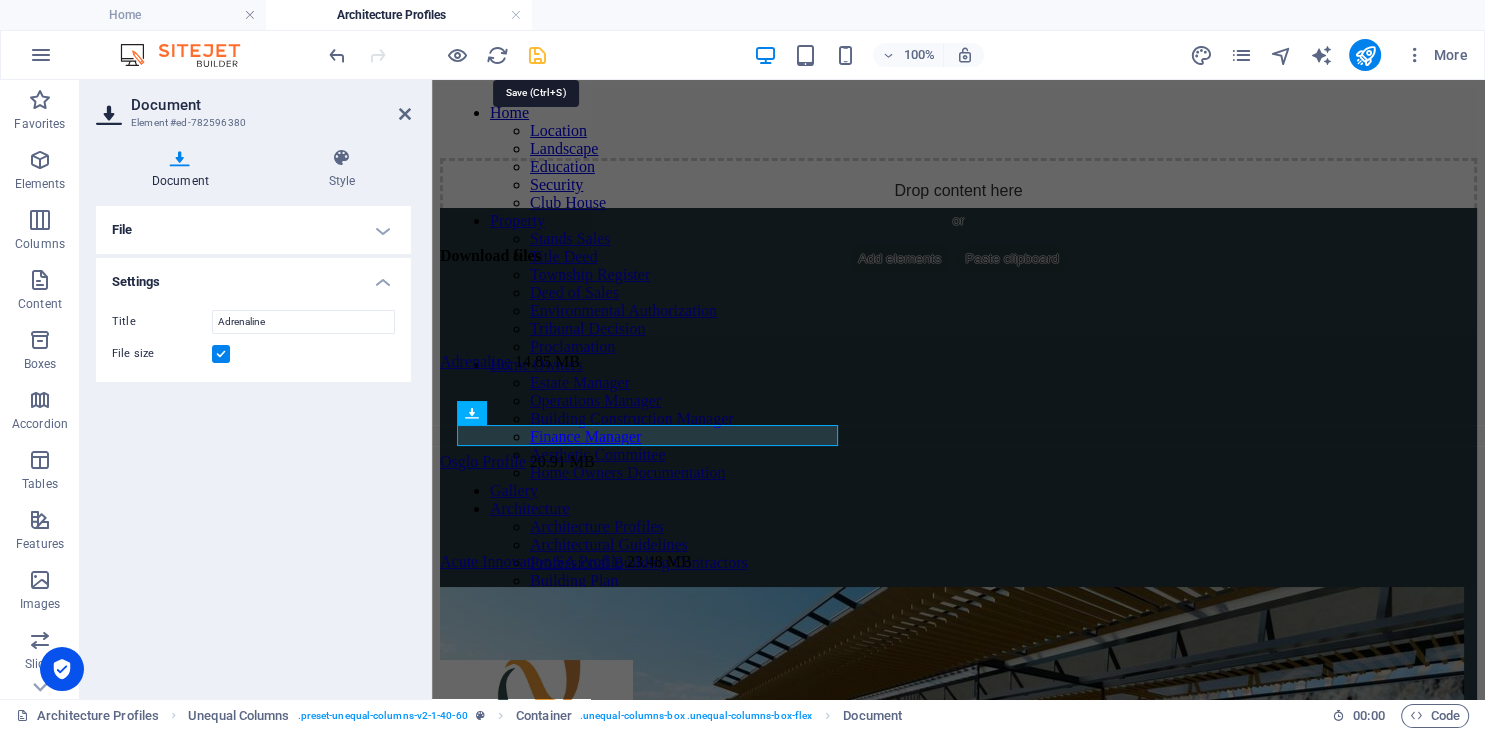 click at bounding box center (537, 55) 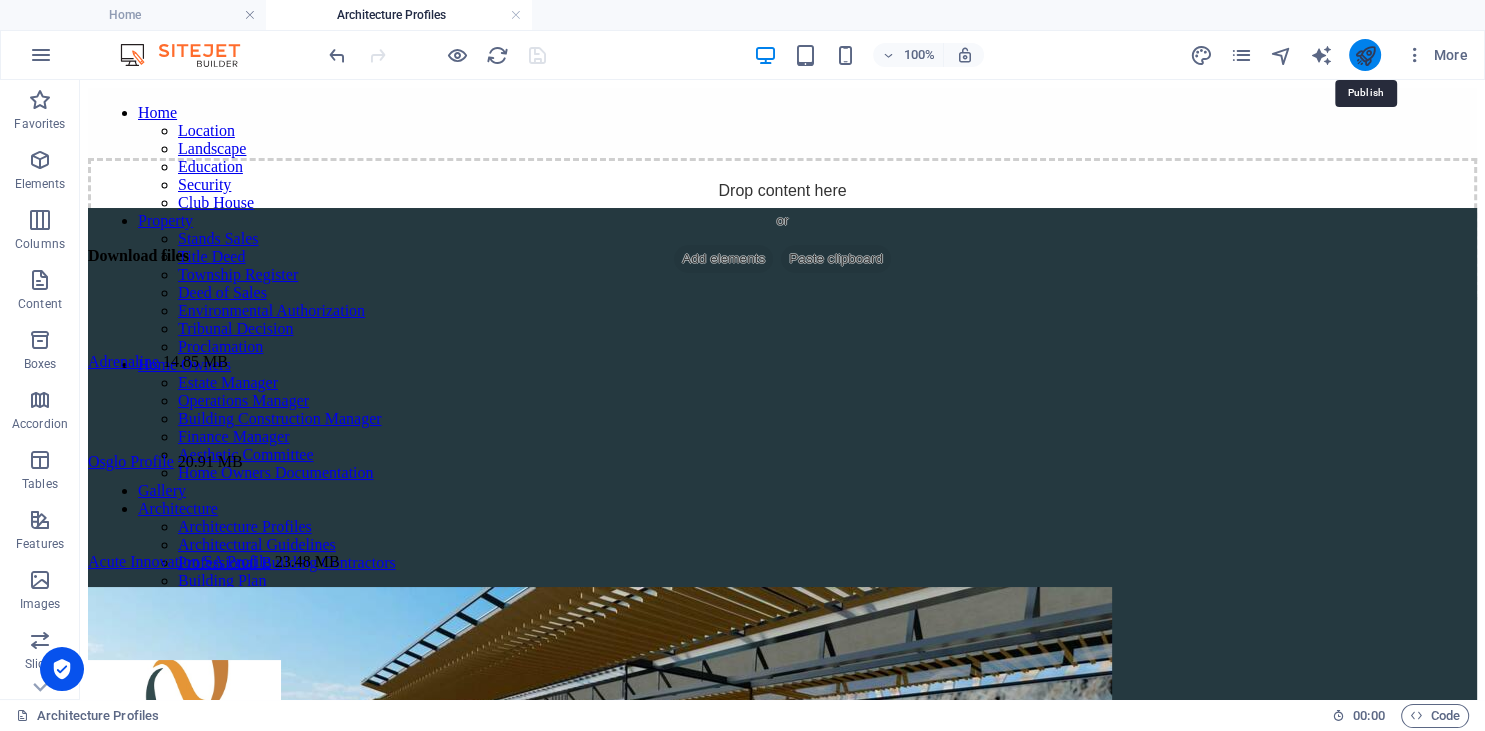 click at bounding box center (1364, 55) 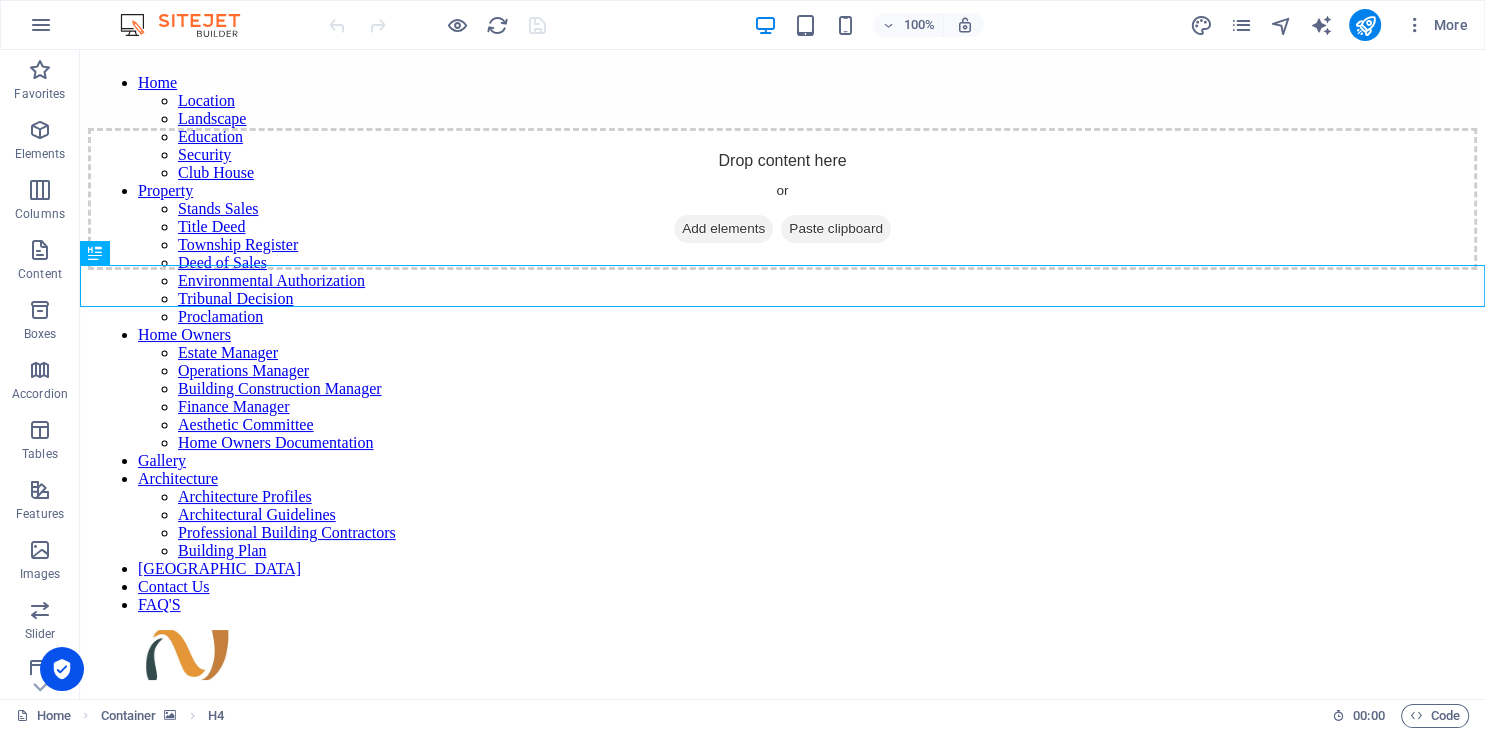 scroll, scrollTop: 0, scrollLeft: 0, axis: both 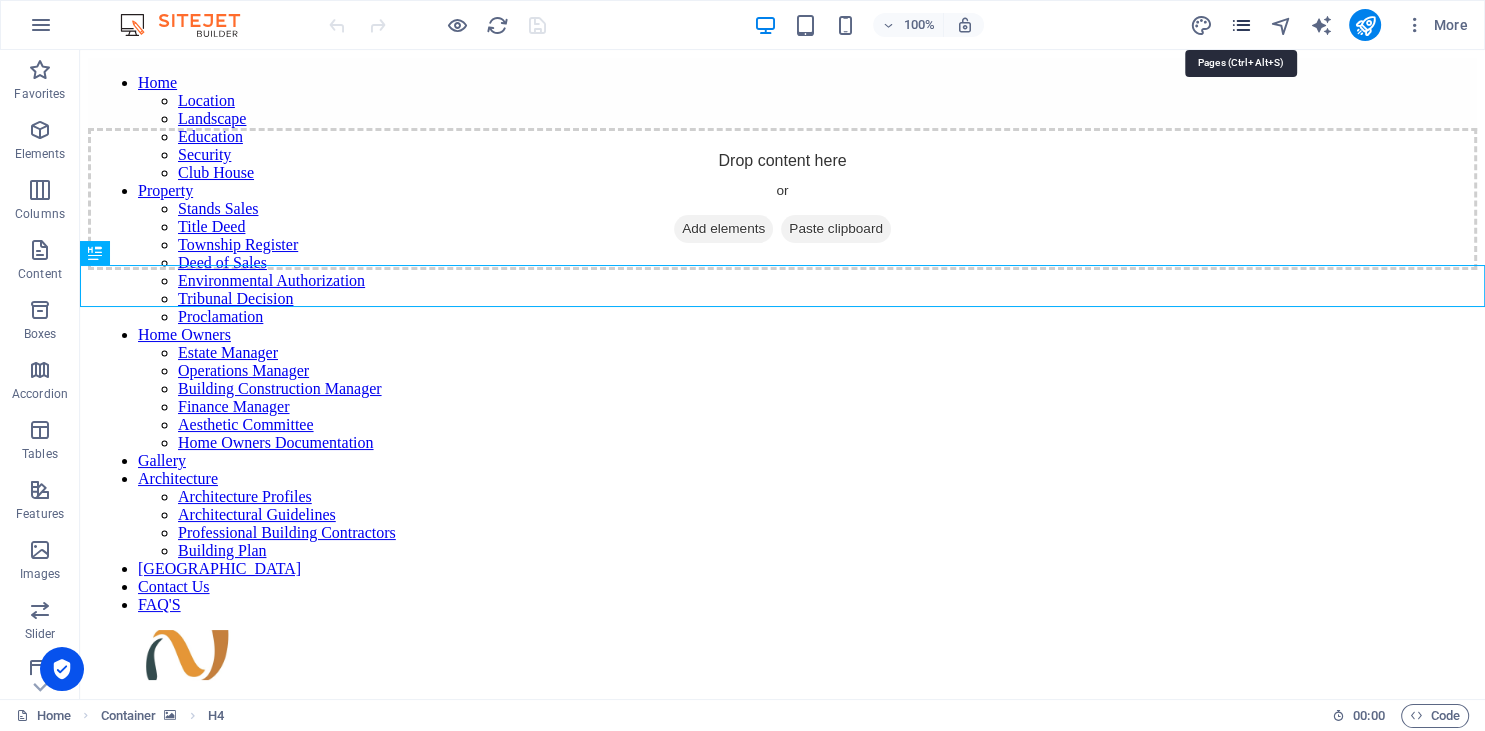 click at bounding box center (1240, 25) 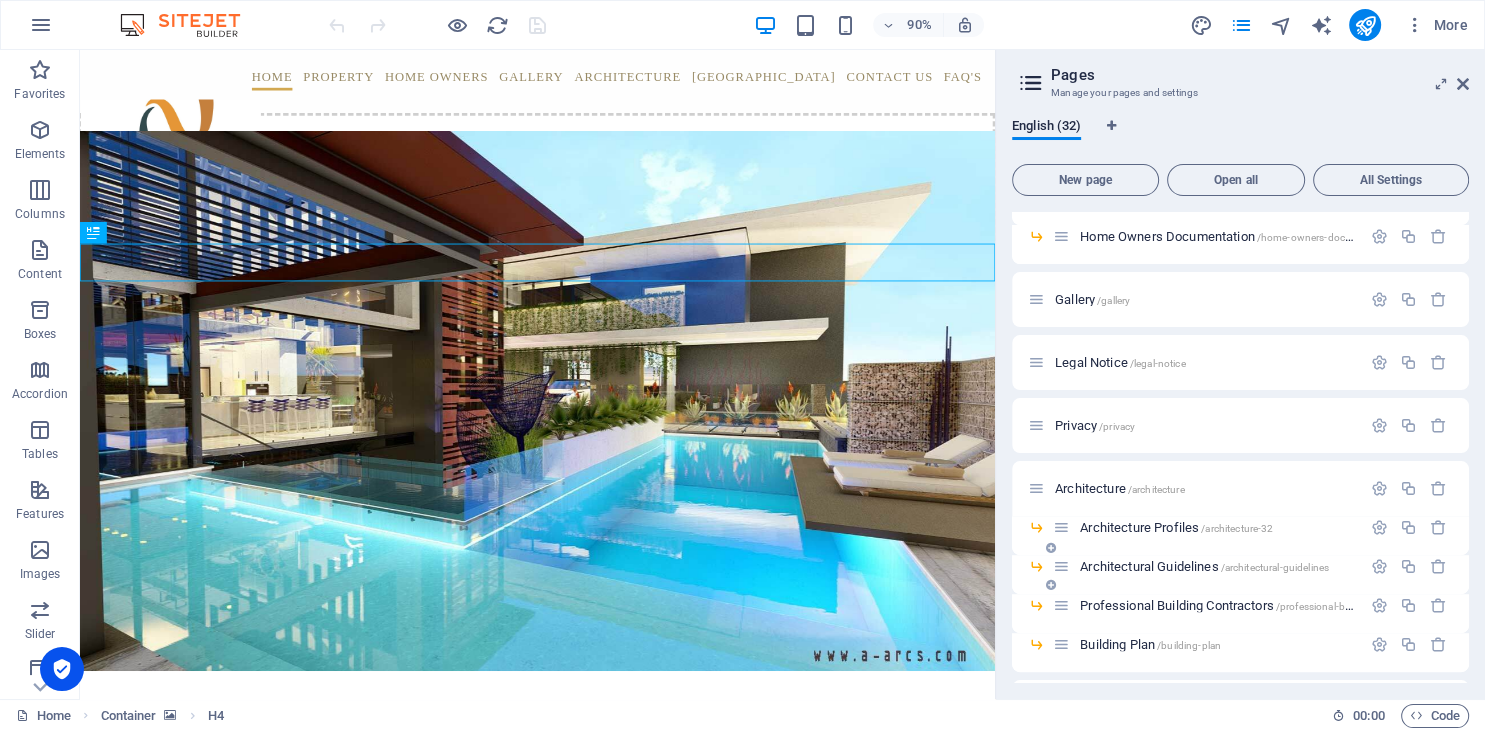 scroll, scrollTop: 828, scrollLeft: 0, axis: vertical 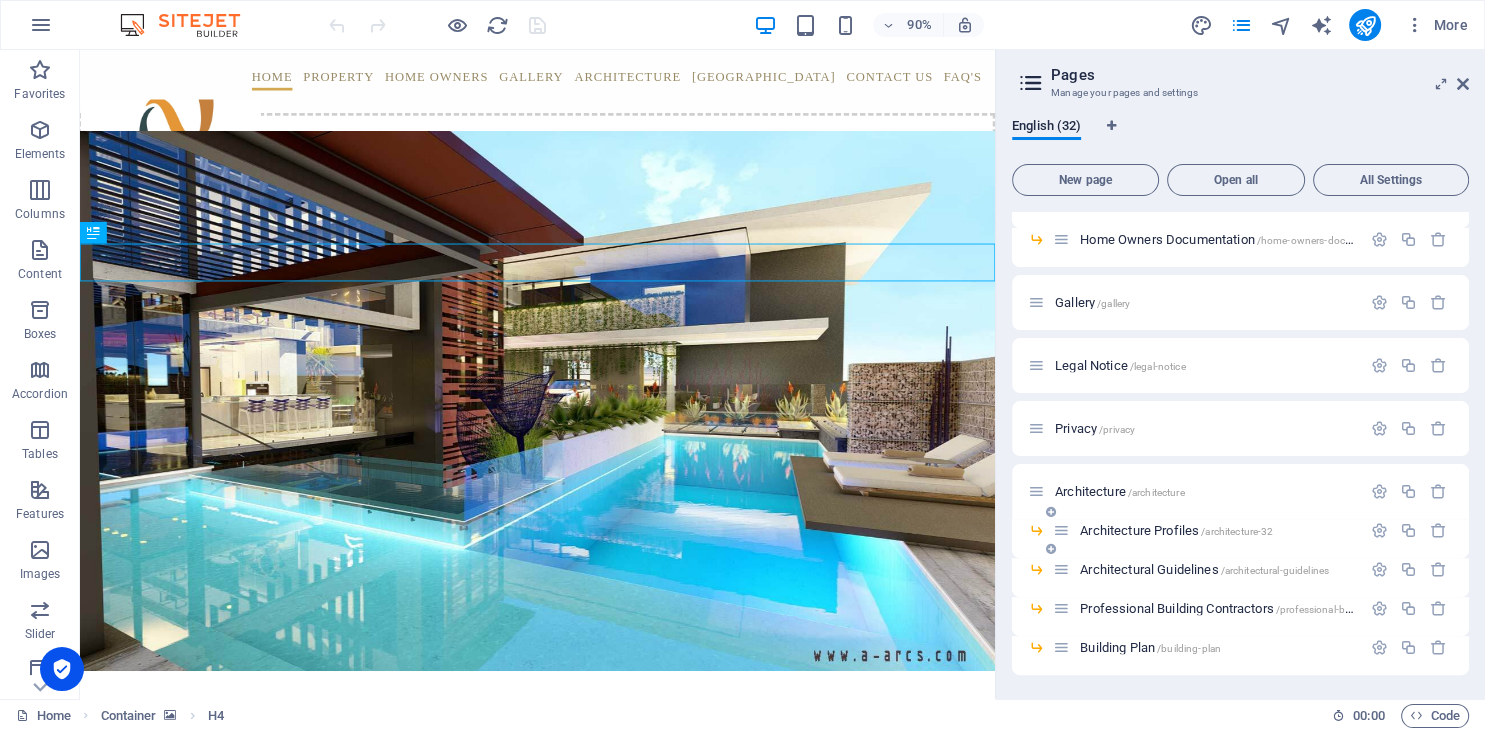 click on "Architecture Profiles /architecture-32" at bounding box center [1176, 530] 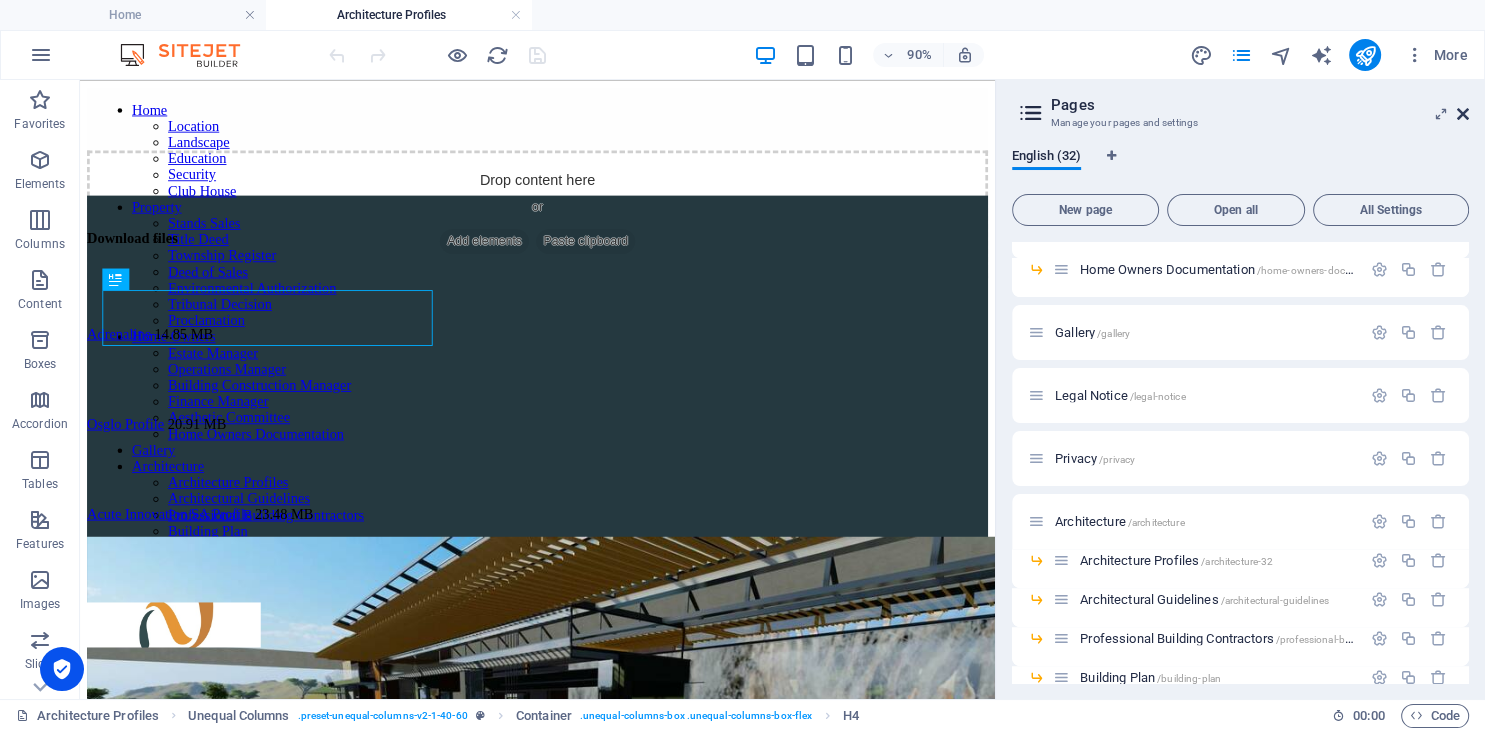 scroll, scrollTop: 0, scrollLeft: 0, axis: both 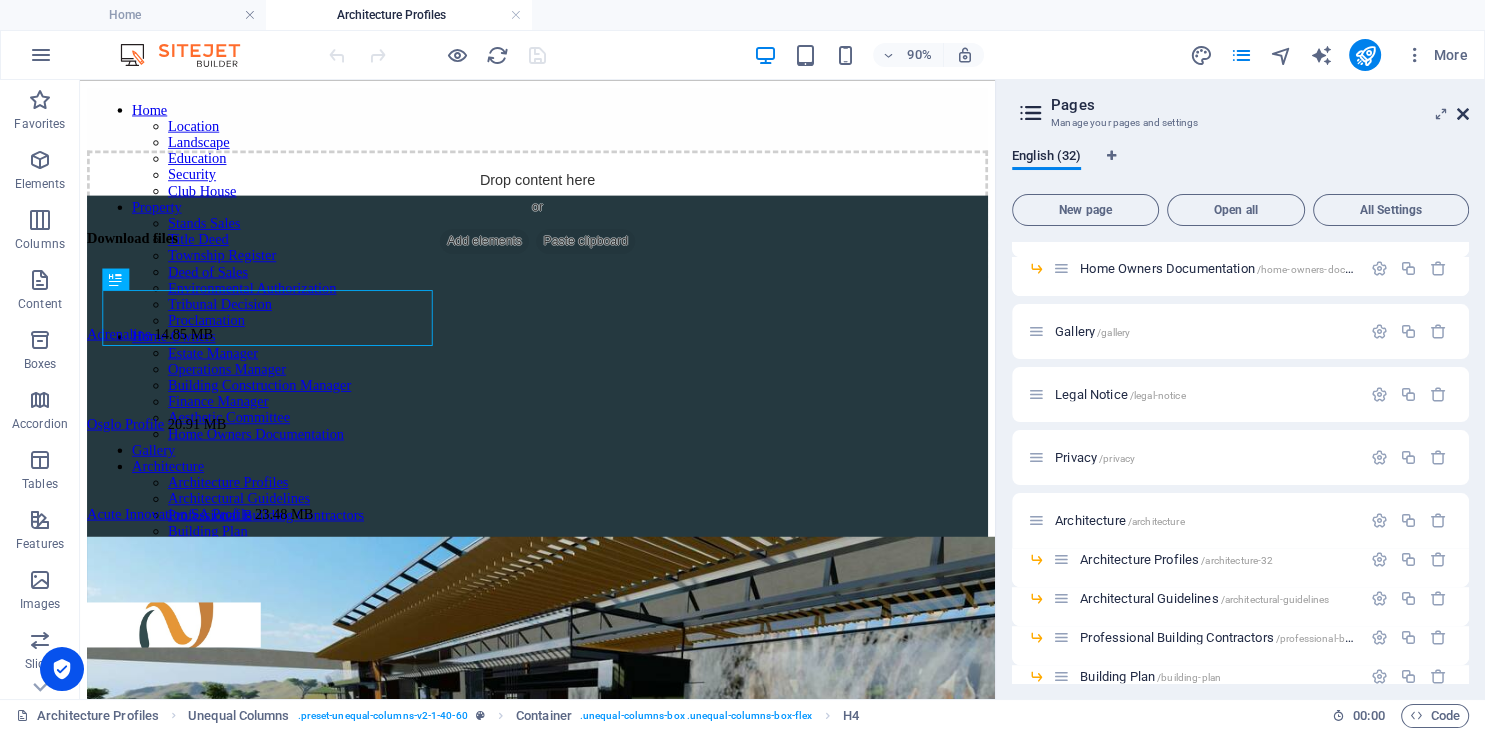 click on "More" at bounding box center (1436, 55) 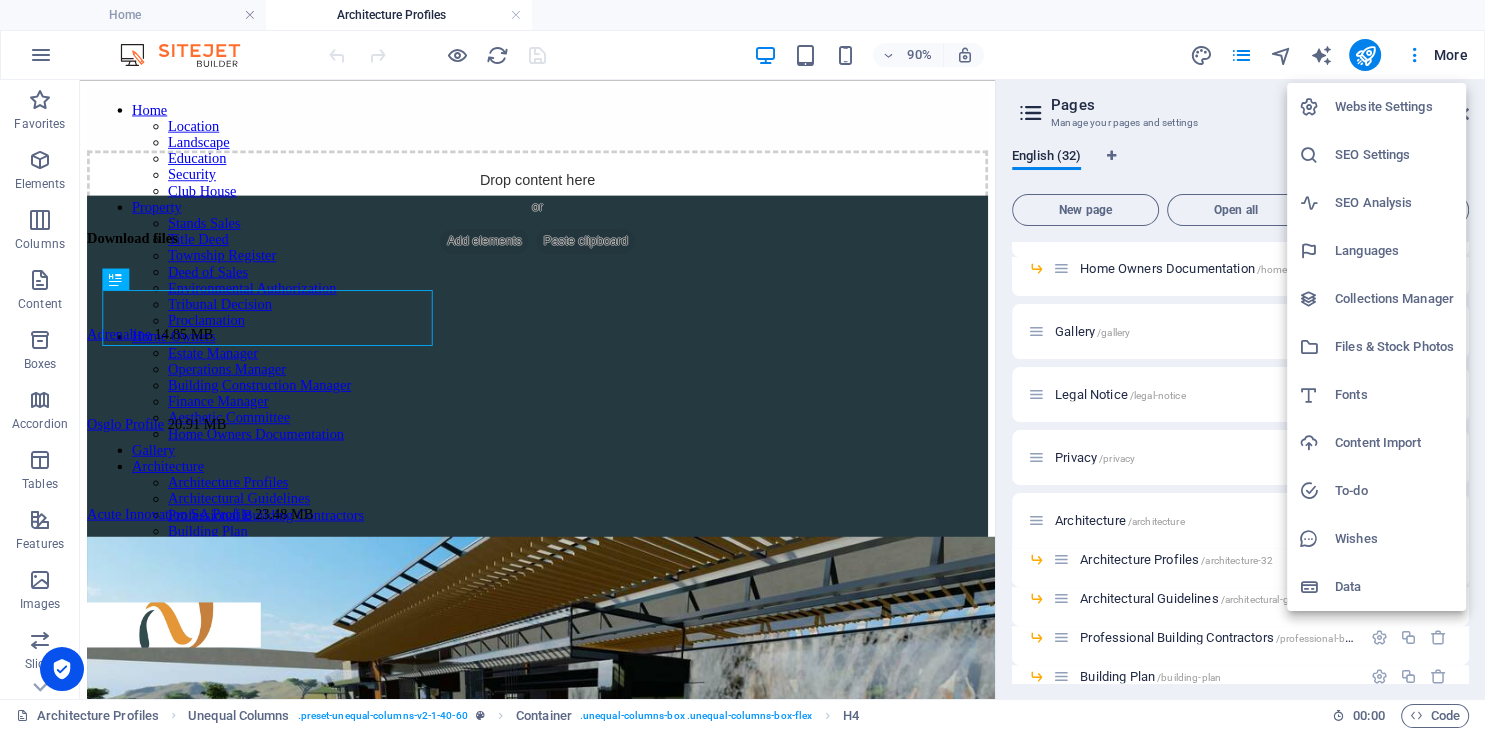 click at bounding box center [742, 365] 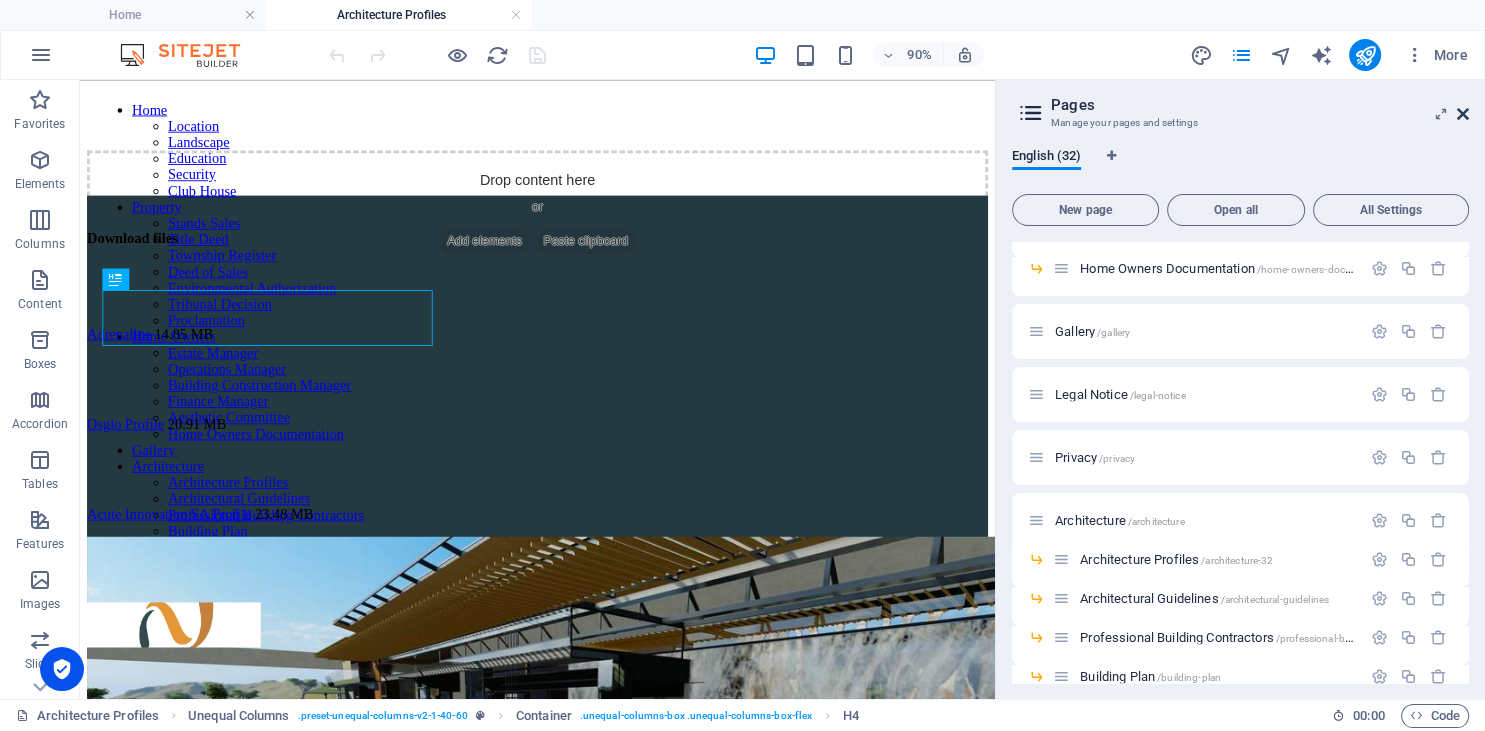 click at bounding box center (1463, 114) 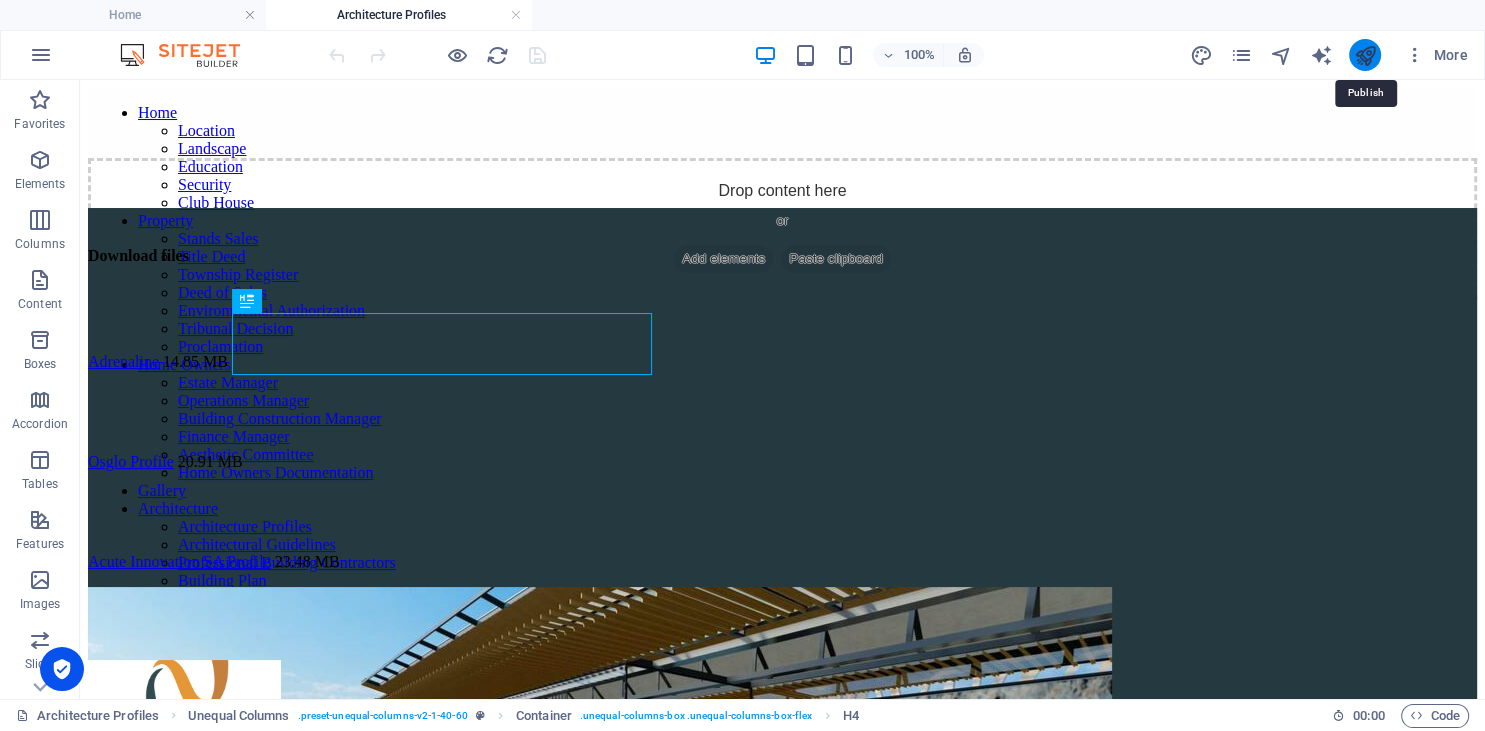 click at bounding box center [1364, 55] 